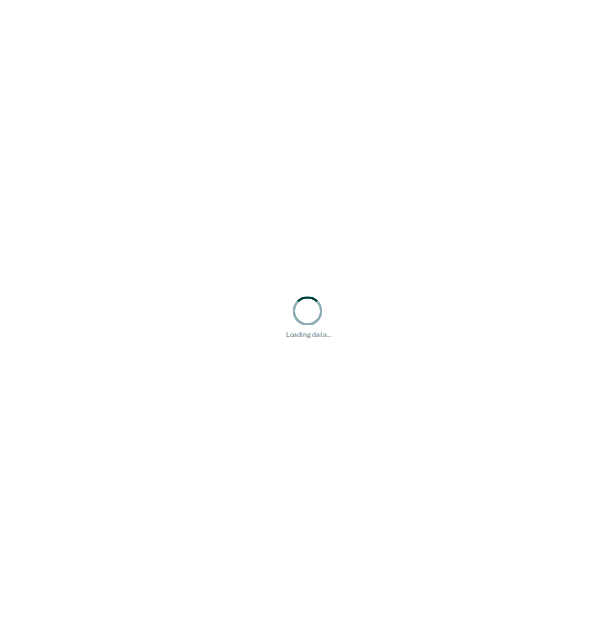 scroll, scrollTop: 0, scrollLeft: 0, axis: both 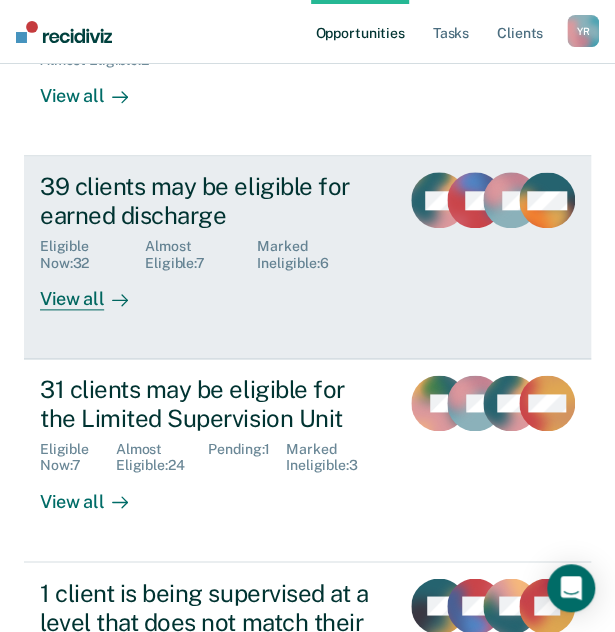 click on "View all" at bounding box center (96, 290) 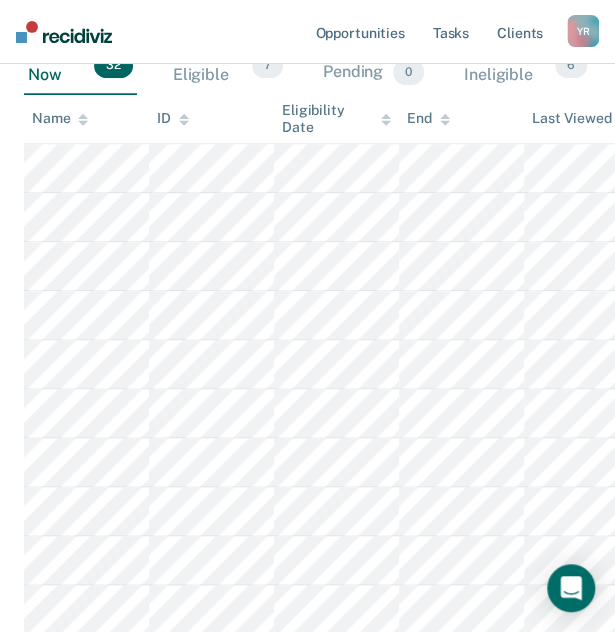 scroll, scrollTop: 0, scrollLeft: 0, axis: both 